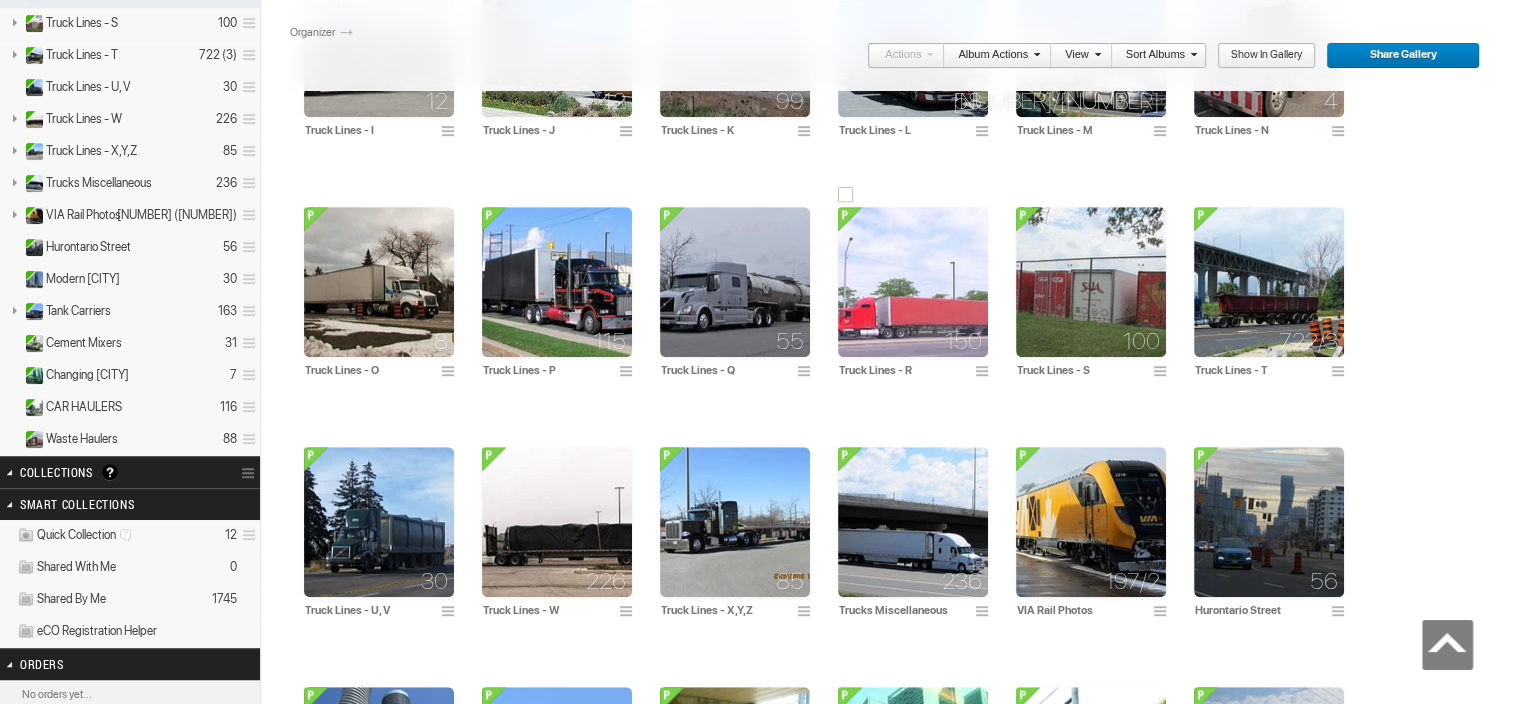 scroll, scrollTop: 1280, scrollLeft: 0, axis: vertical 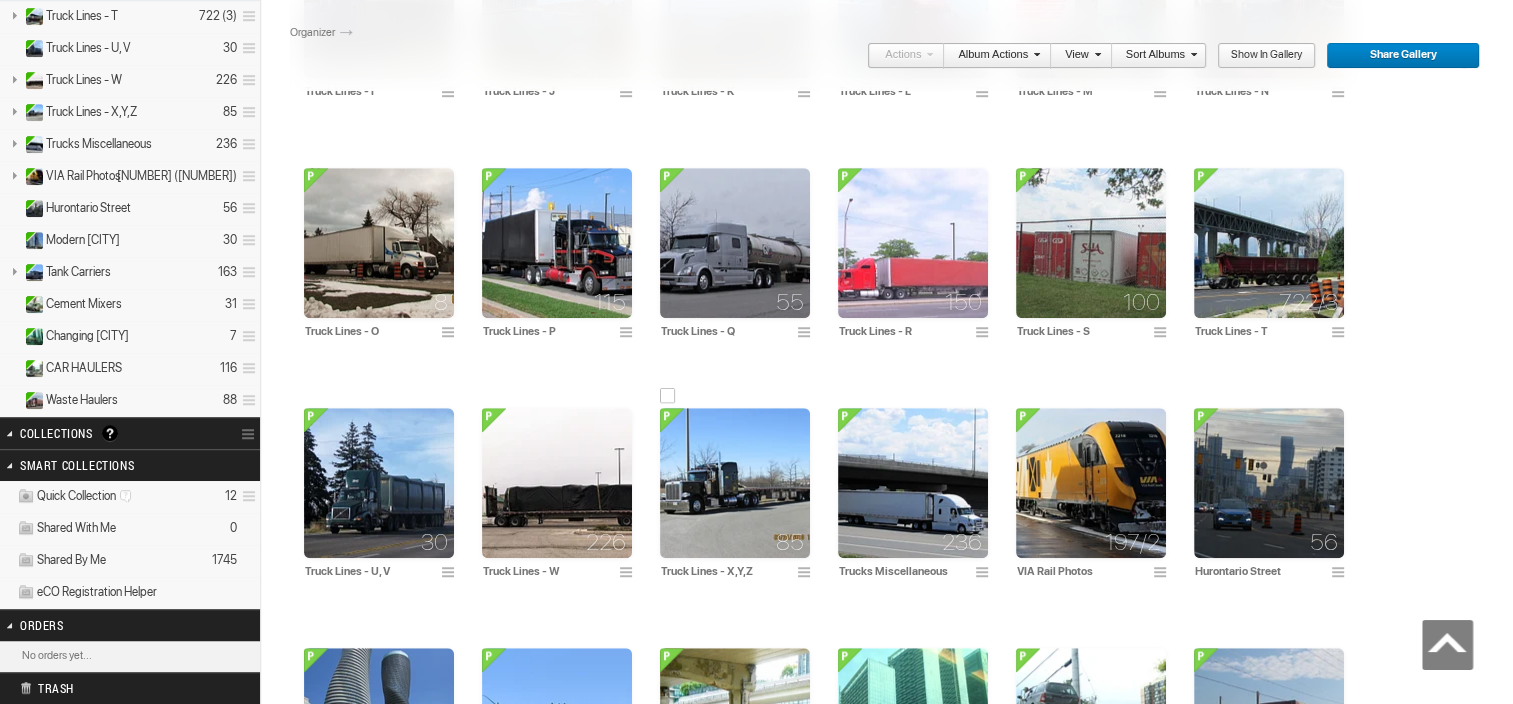 click at bounding box center [735, 483] 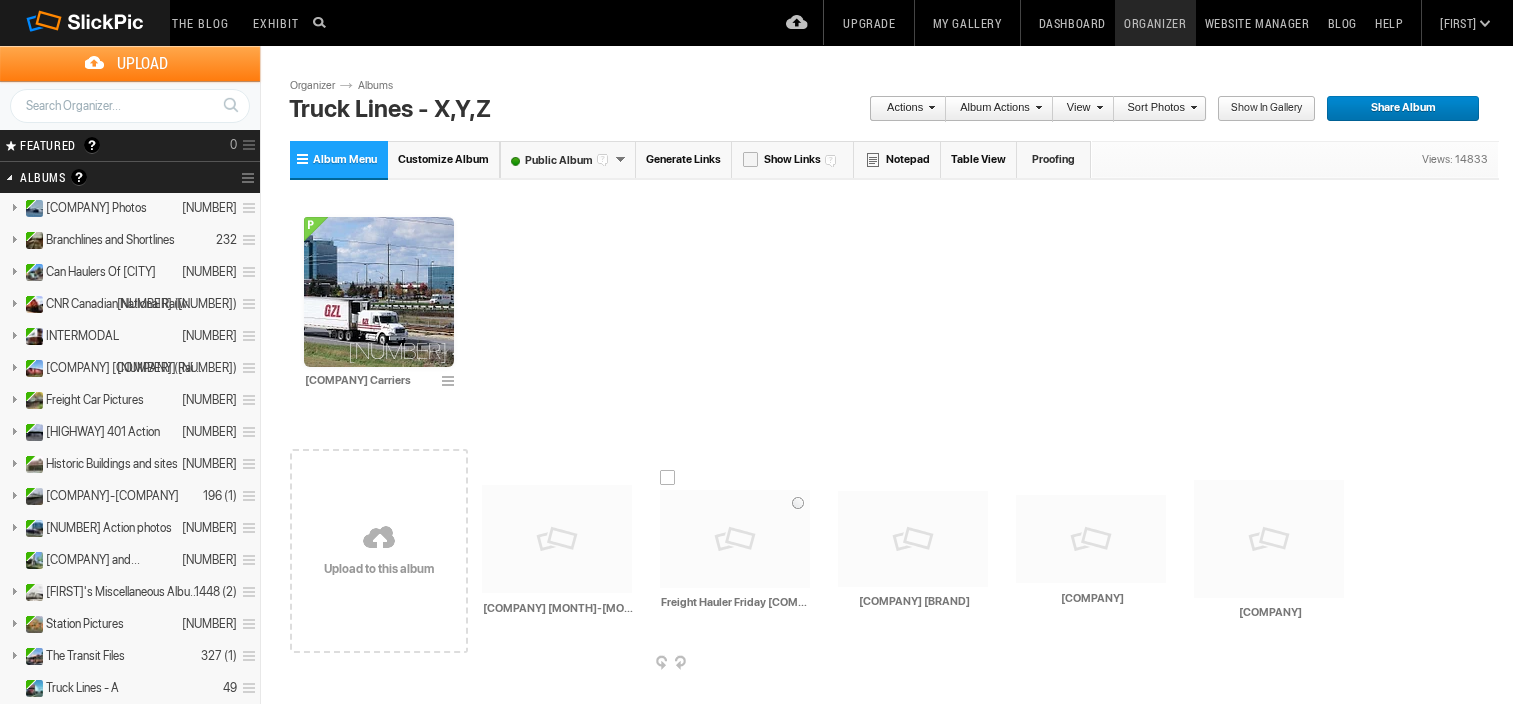scroll, scrollTop: 0, scrollLeft: 0, axis: both 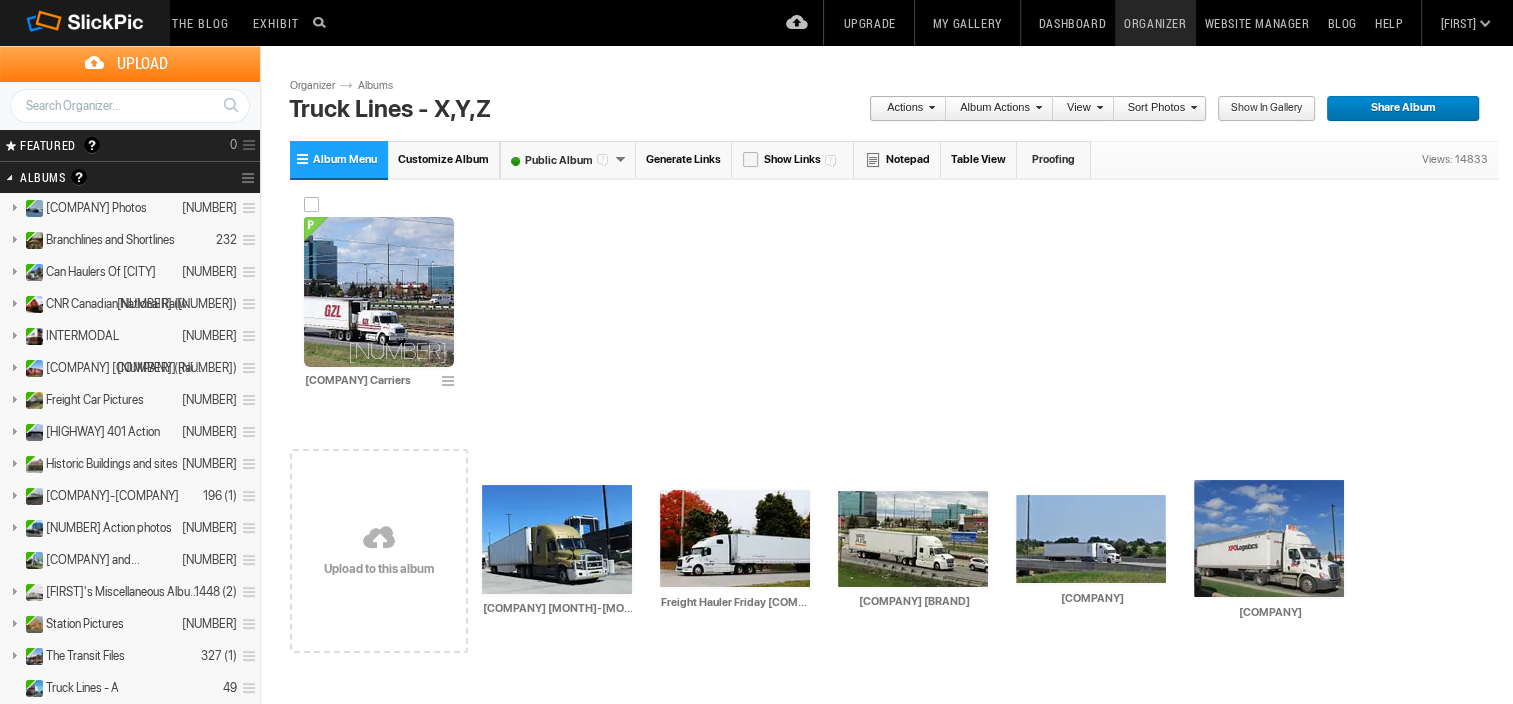 click at bounding box center [379, 292] 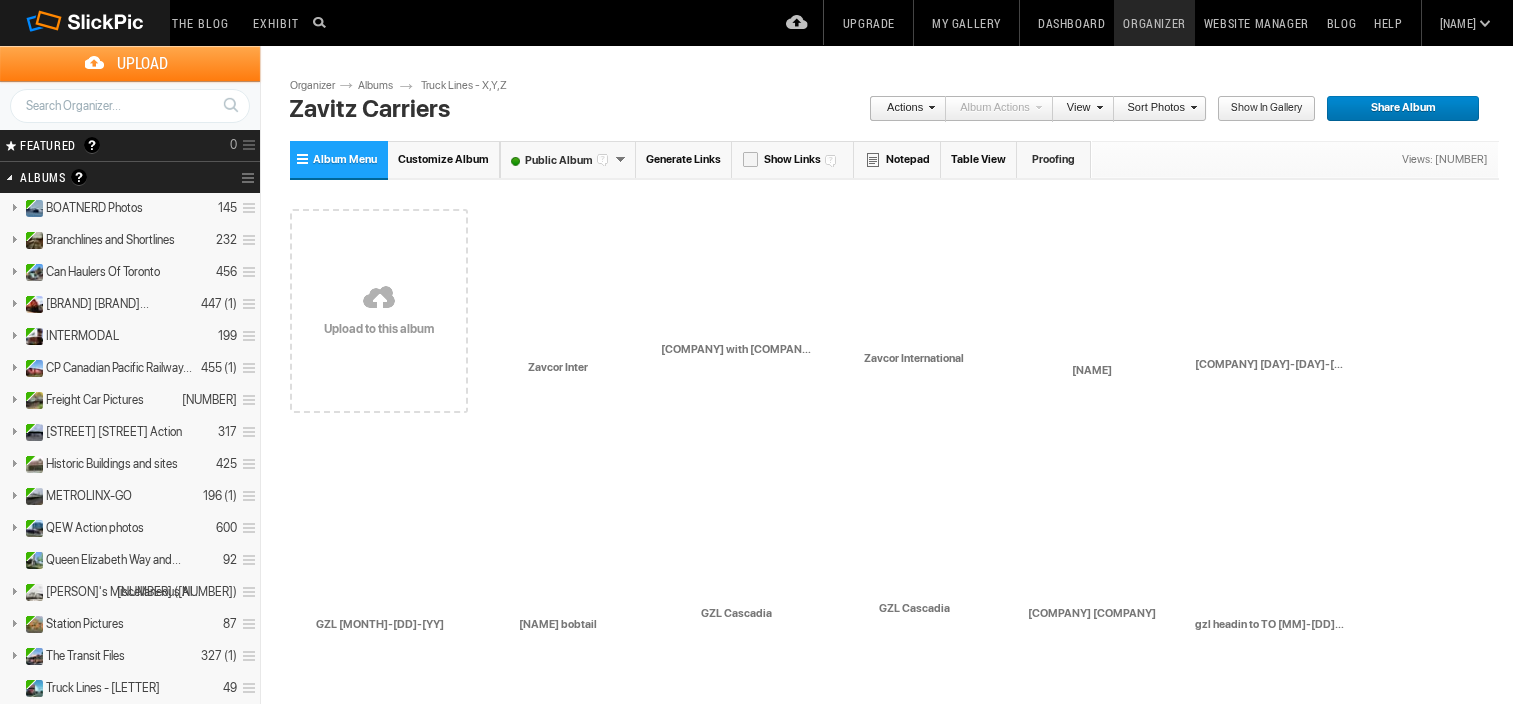 scroll, scrollTop: 0, scrollLeft: 0, axis: both 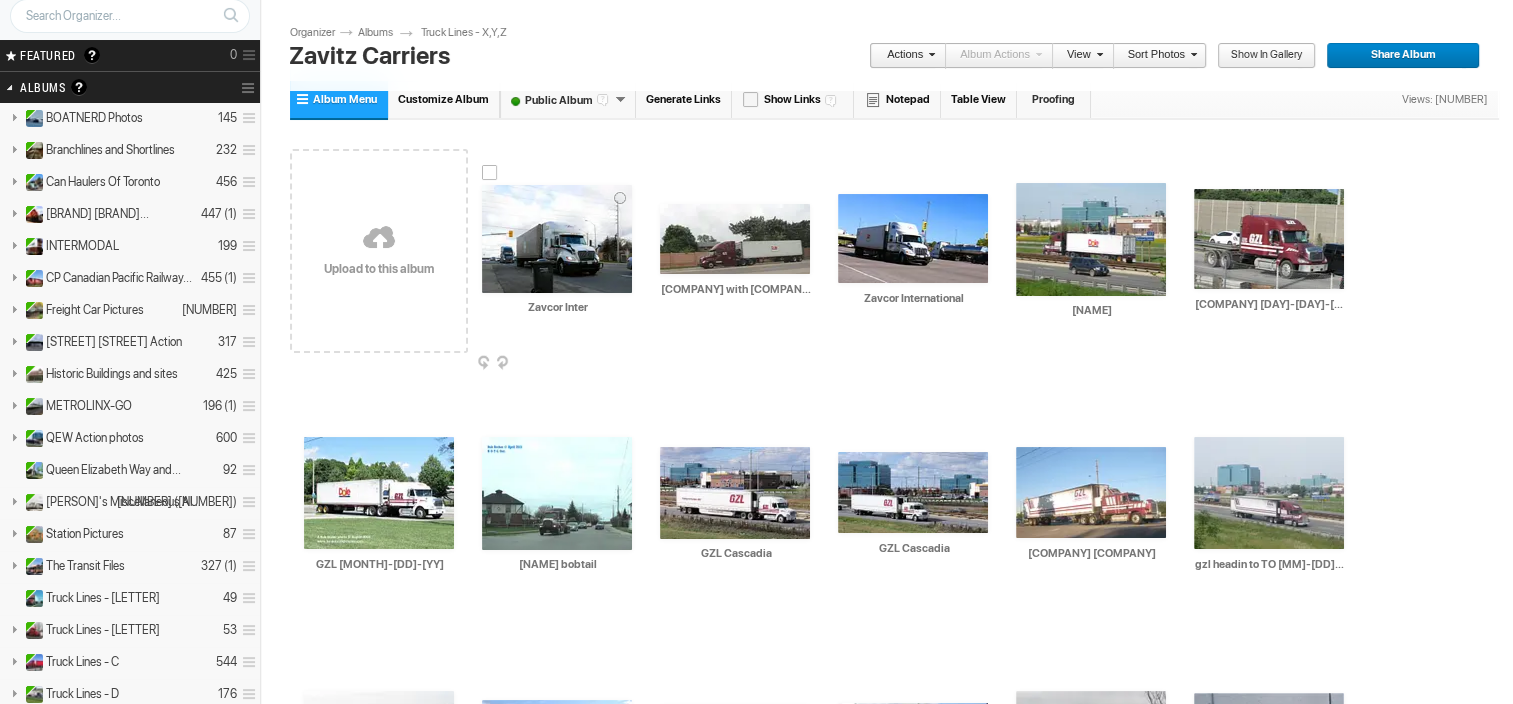 click at bounding box center (557, 239) 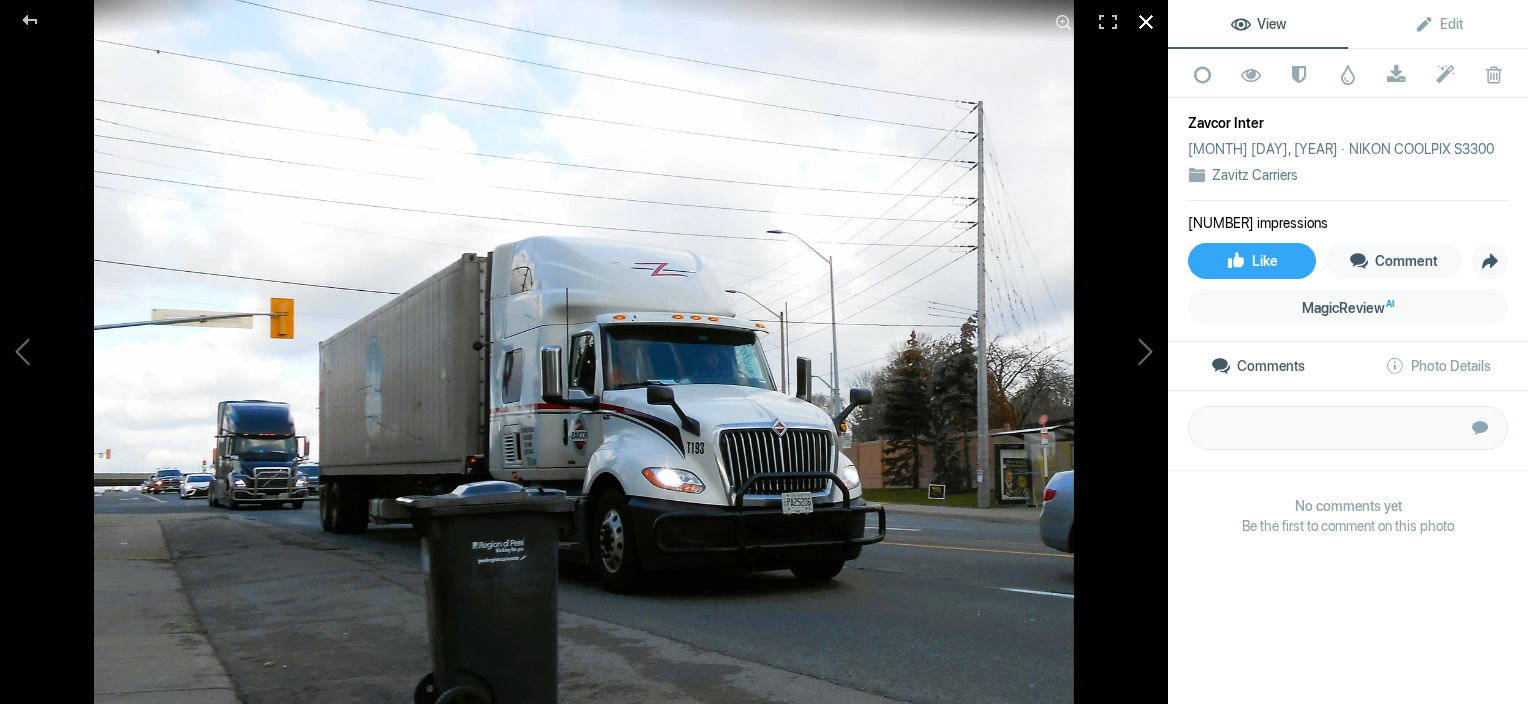 click 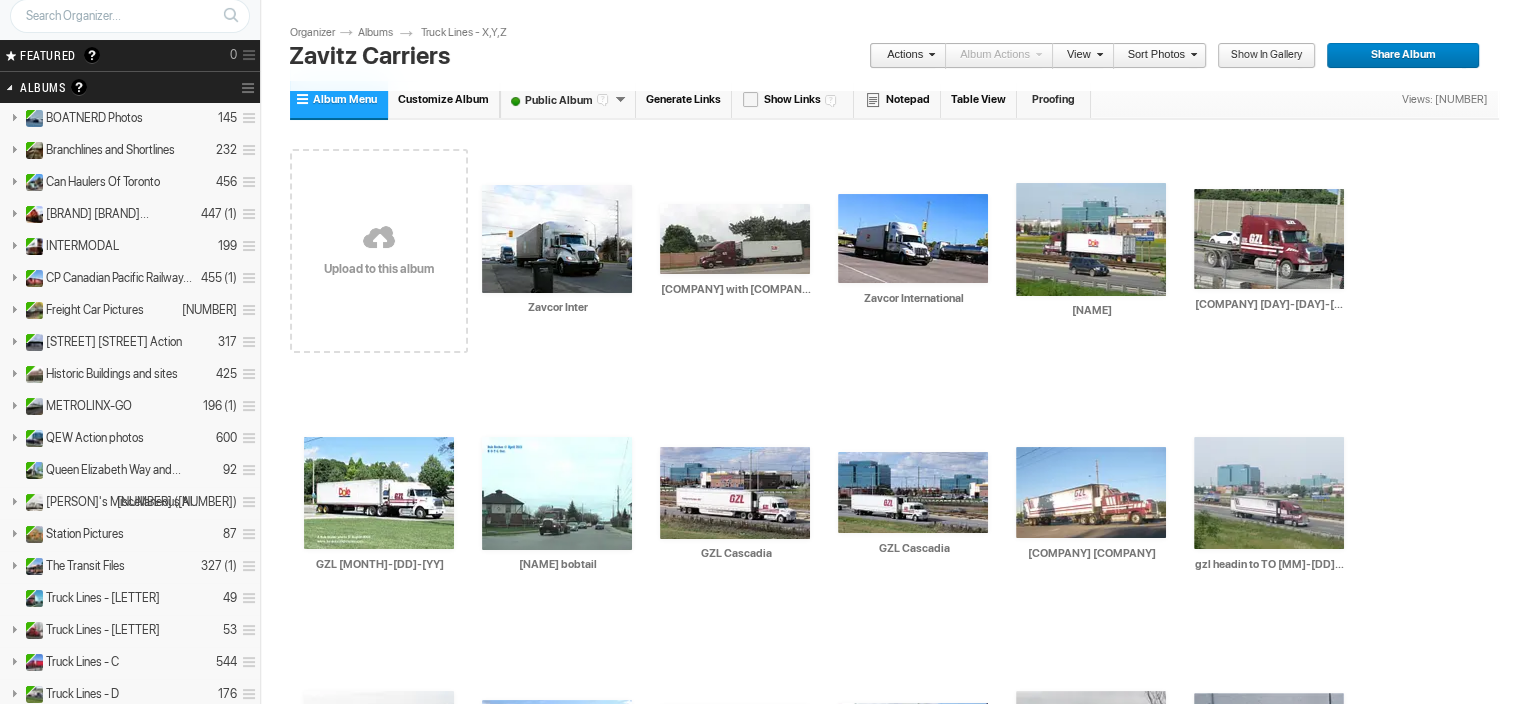 click at bounding box center [379, 239] 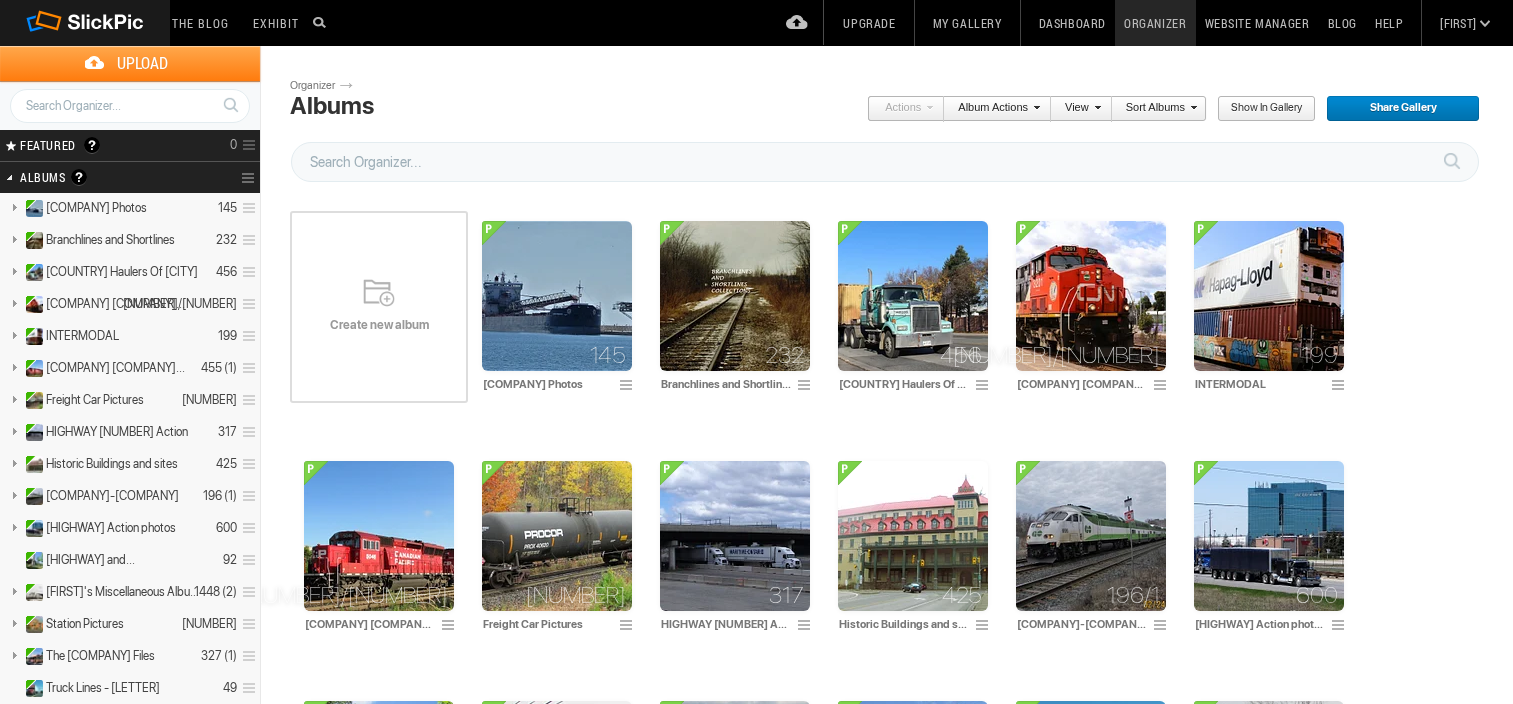 scroll, scrollTop: 0, scrollLeft: 0, axis: both 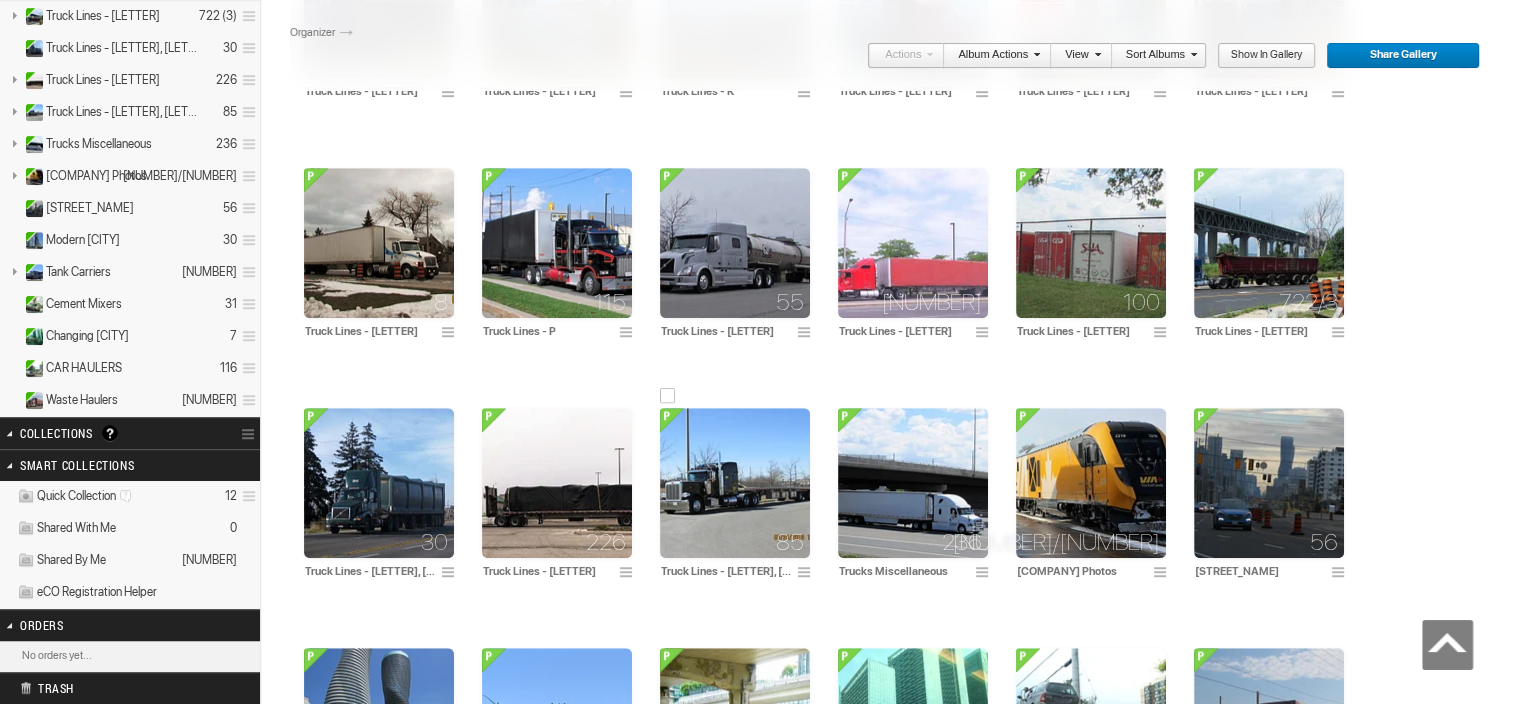 click at bounding box center [735, 483] 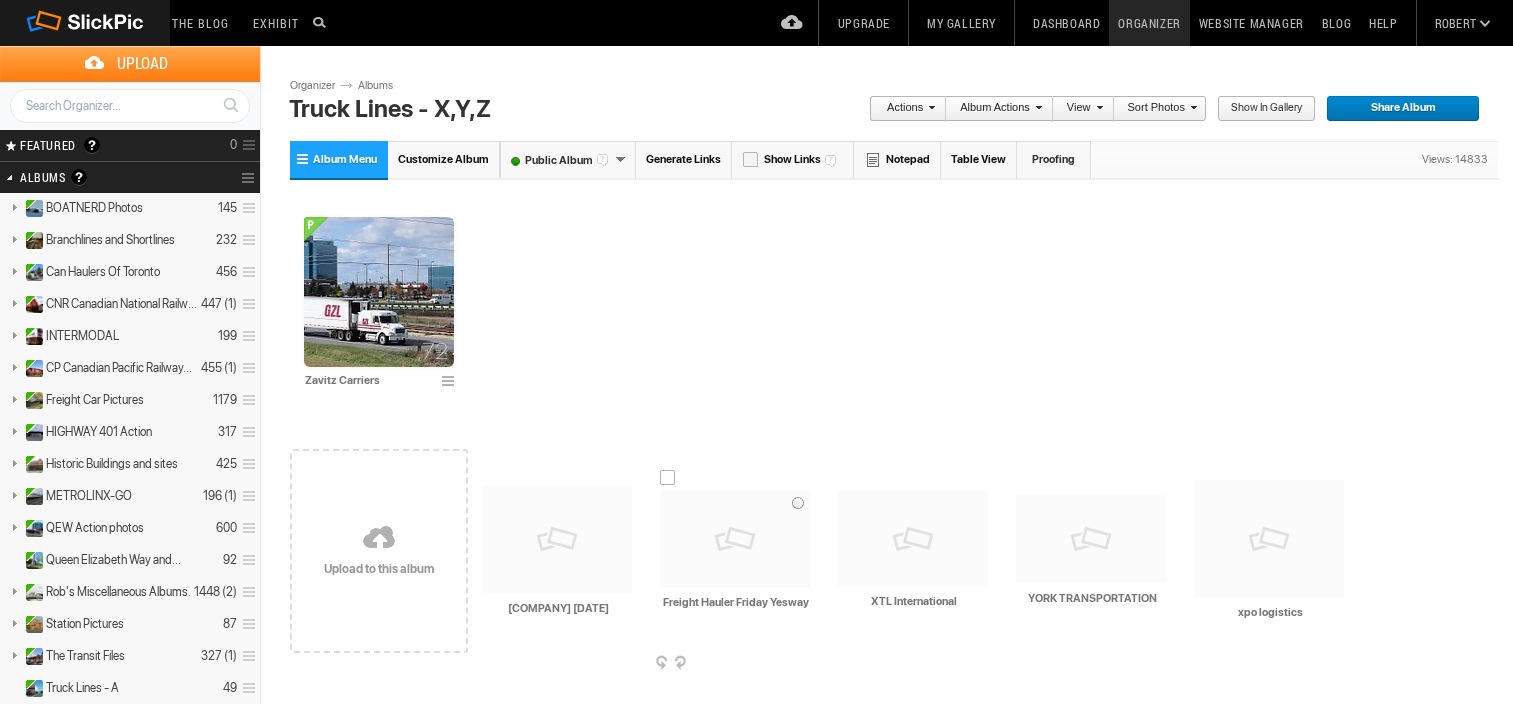 scroll, scrollTop: 0, scrollLeft: 0, axis: both 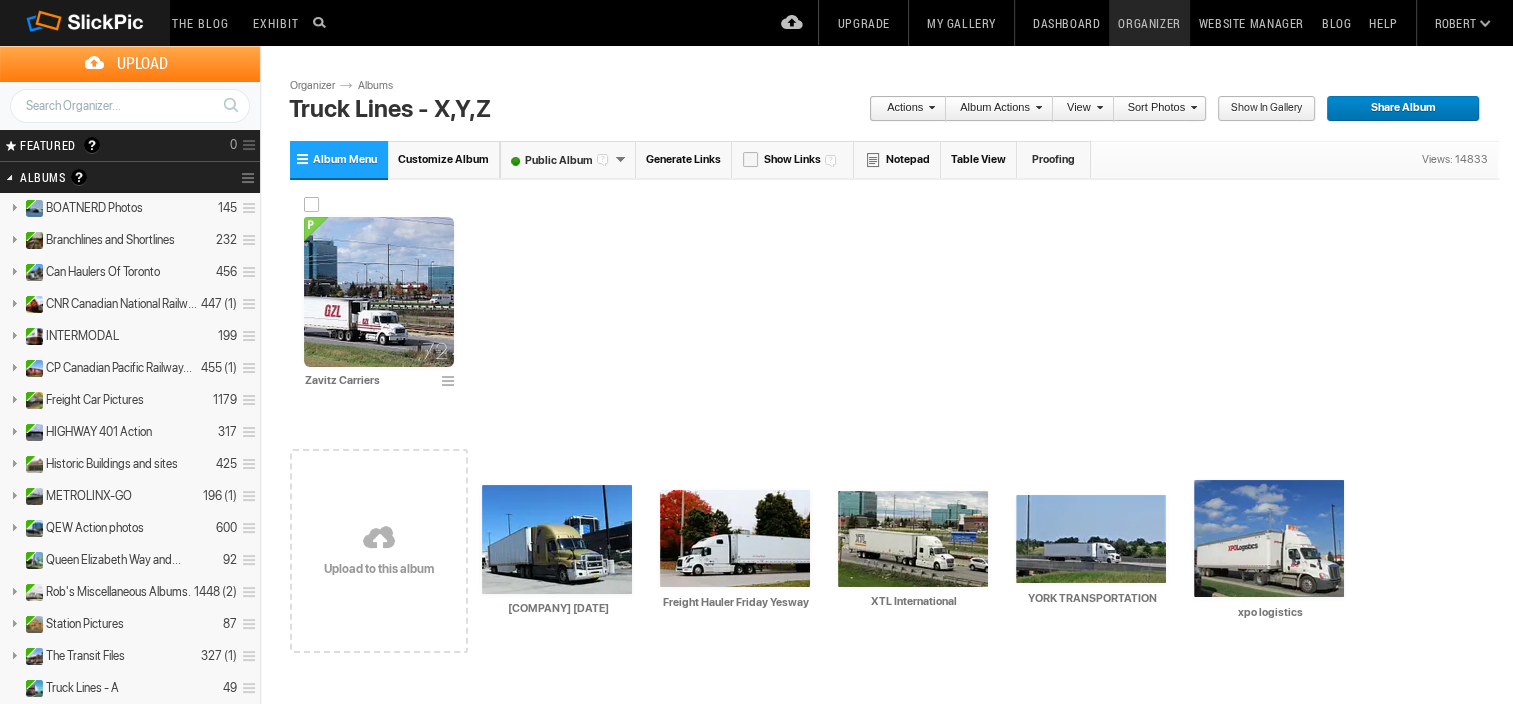 click at bounding box center (379, 292) 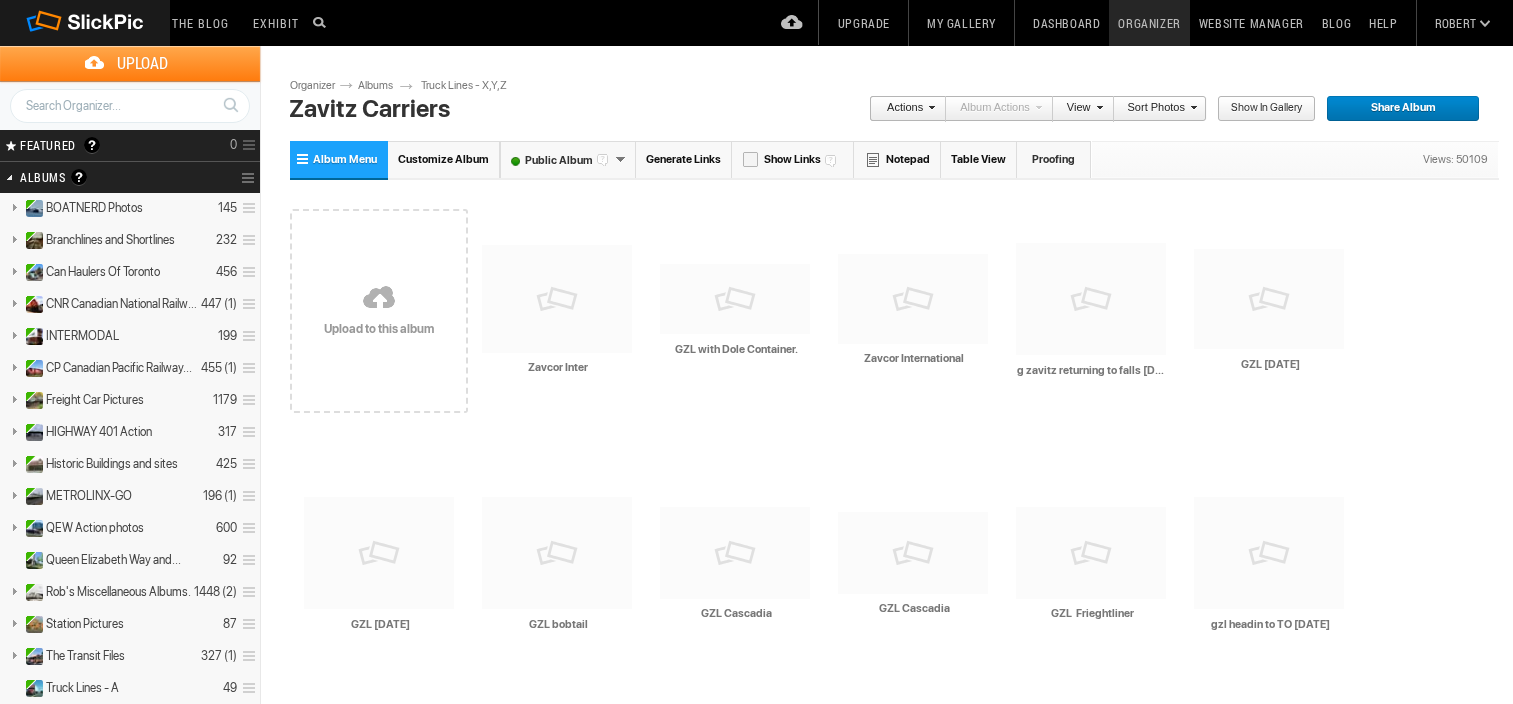 scroll, scrollTop: 0, scrollLeft: 0, axis: both 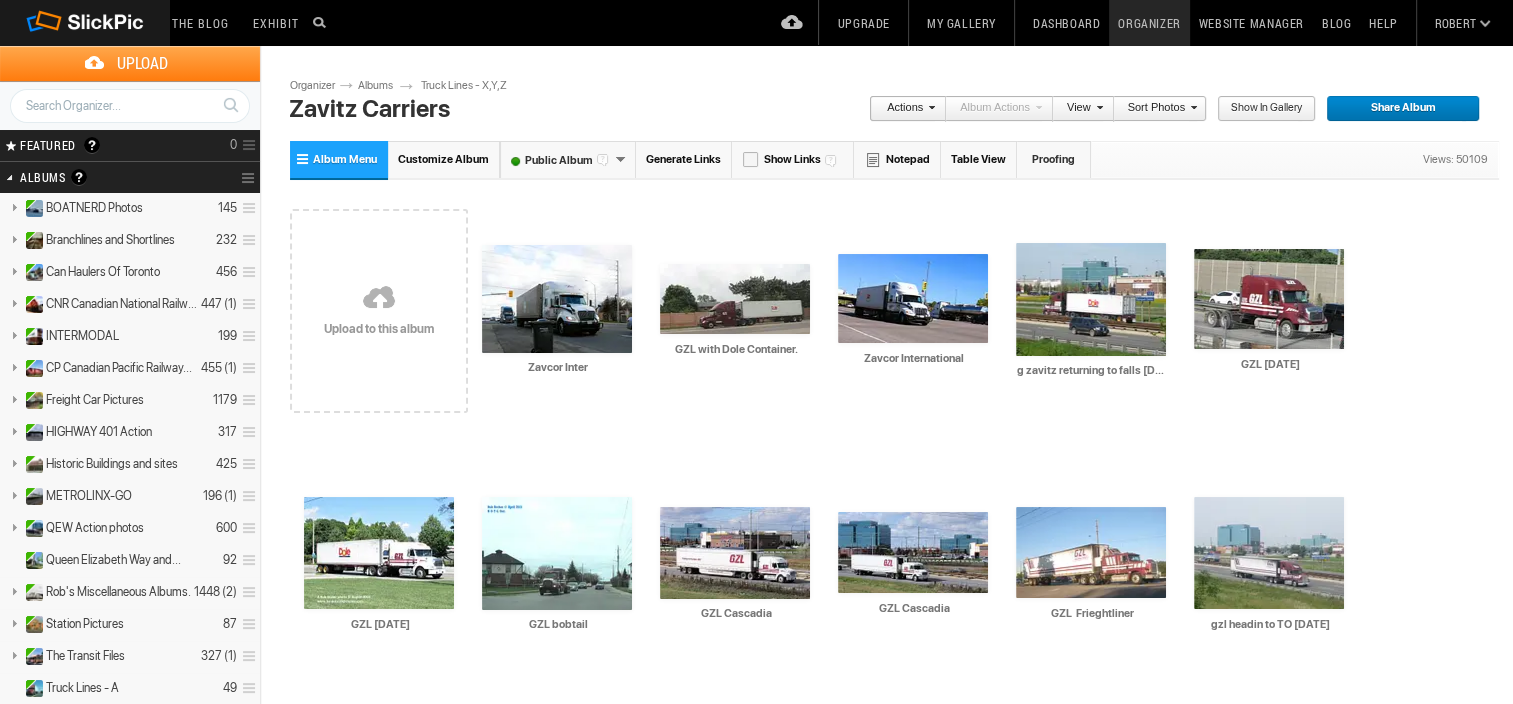 click at bounding box center [379, 299] 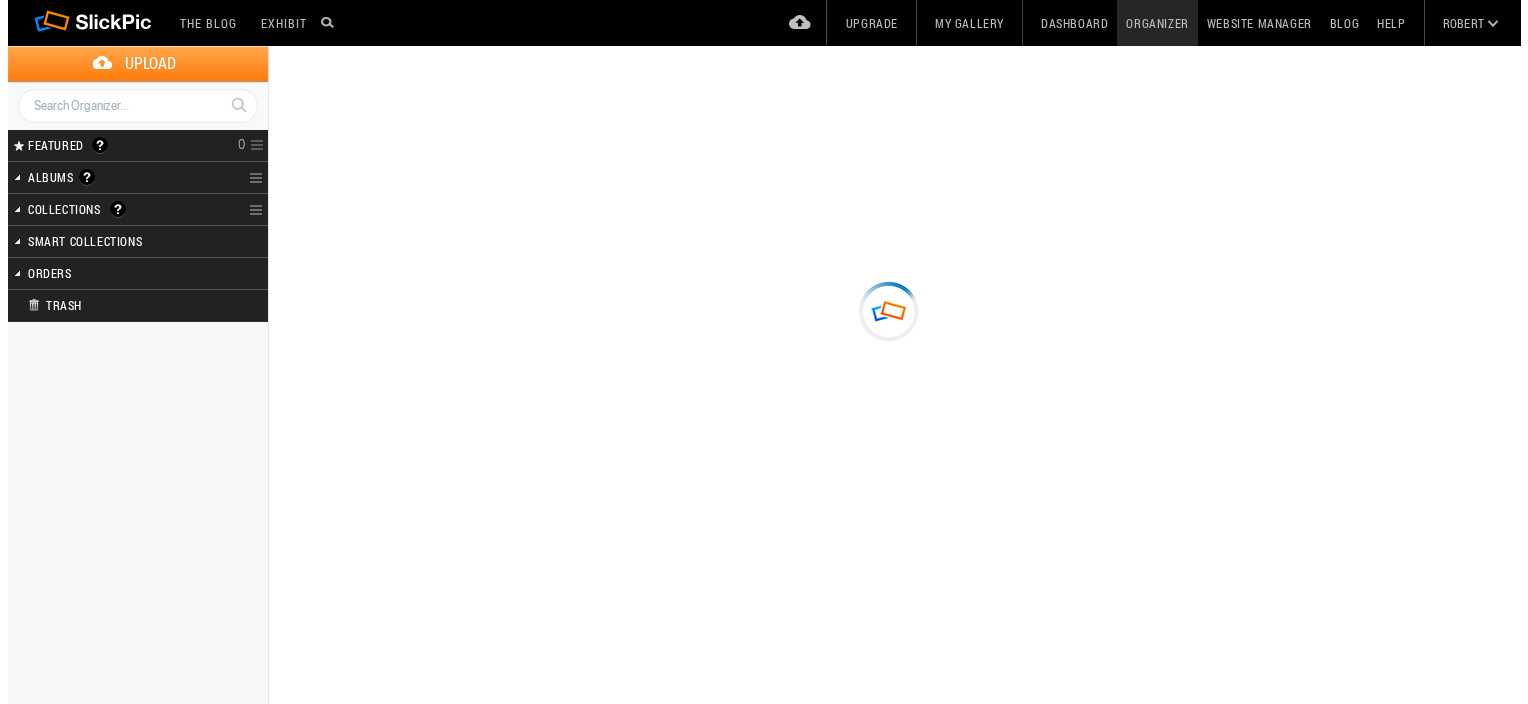scroll, scrollTop: 0, scrollLeft: 0, axis: both 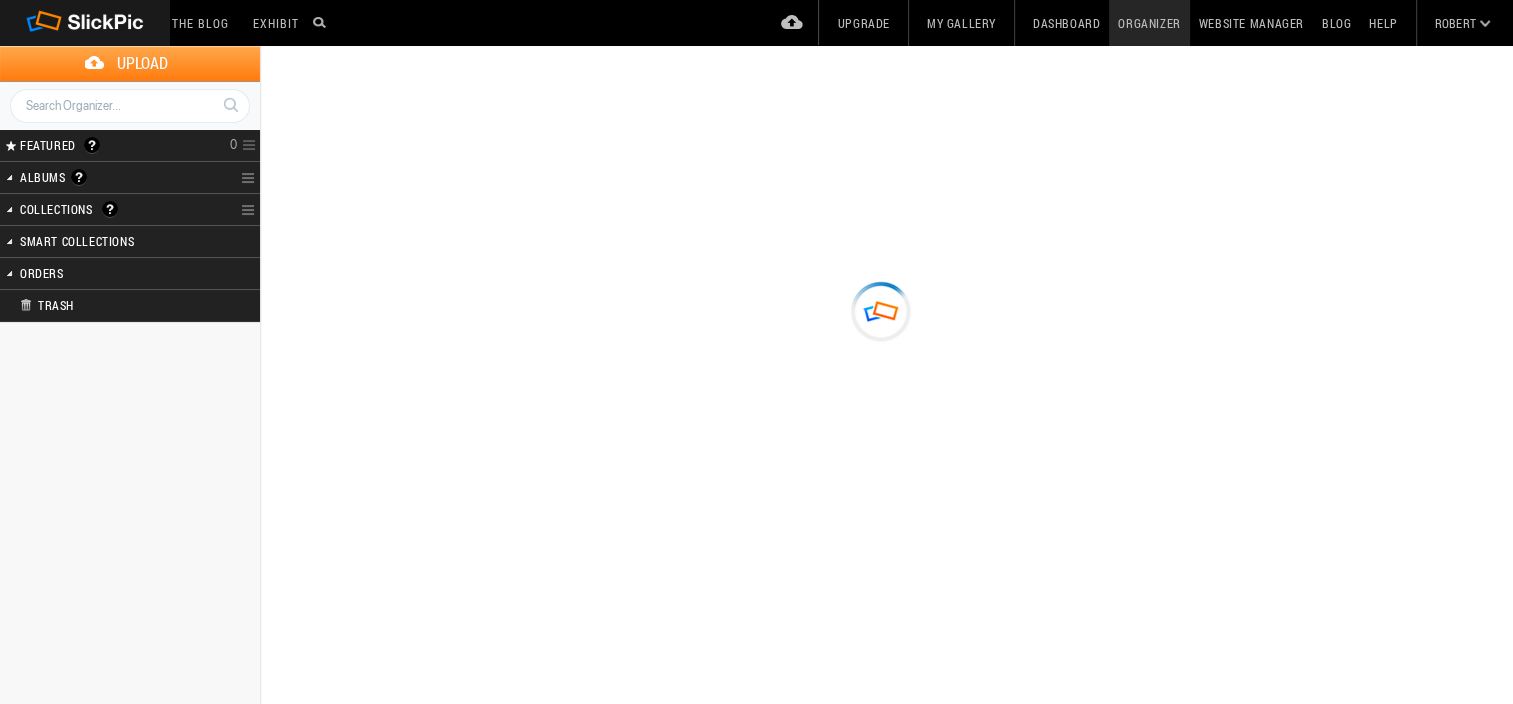 type on "Zavitz Carriers" 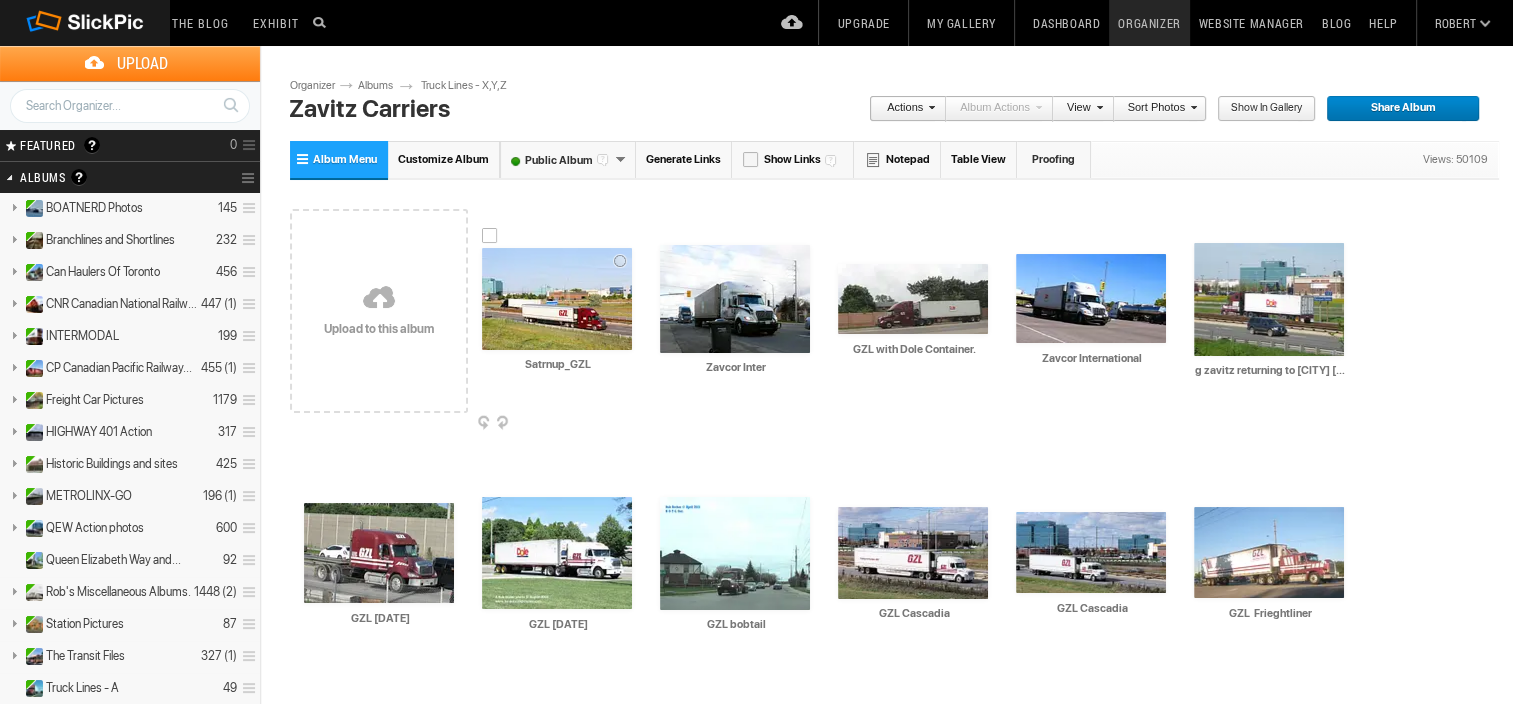 click at bounding box center [557, 299] 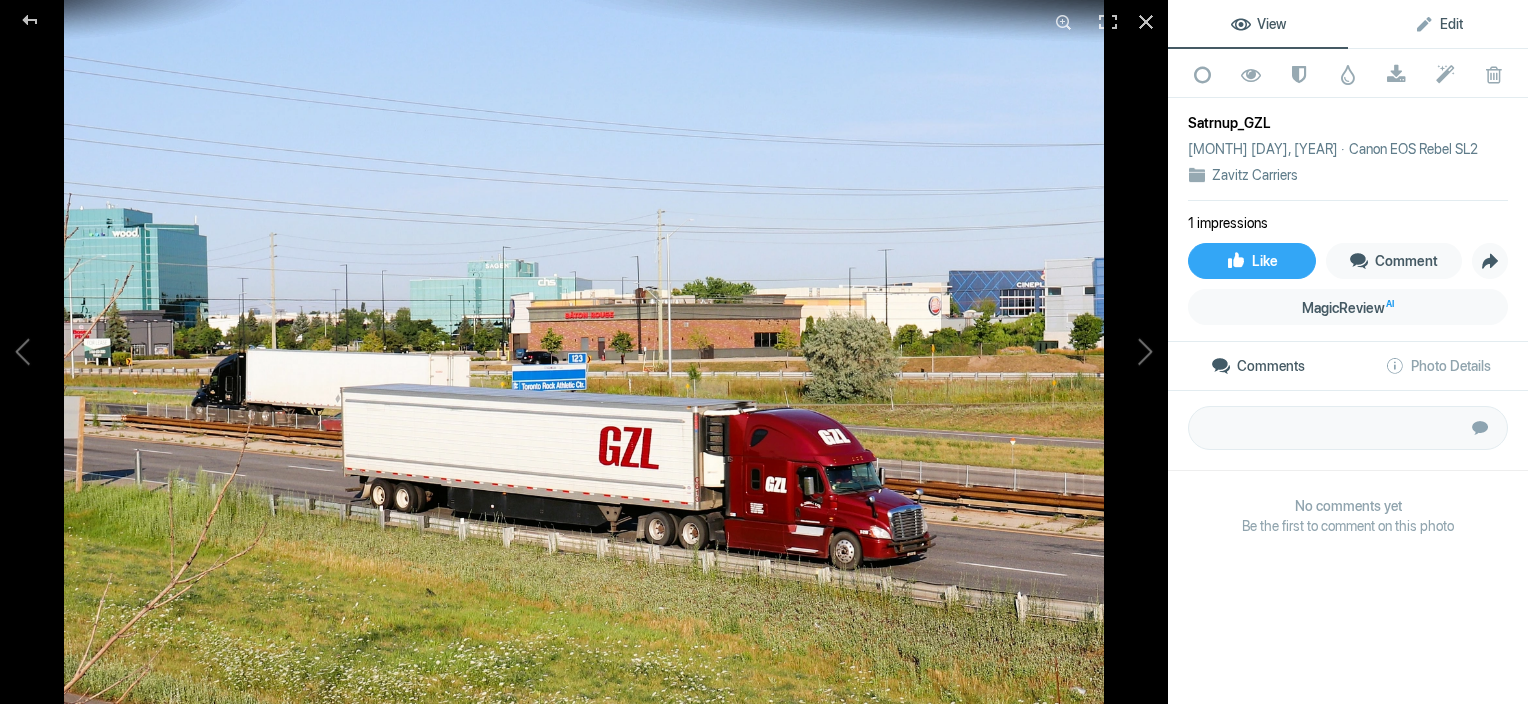 click on "Edit" 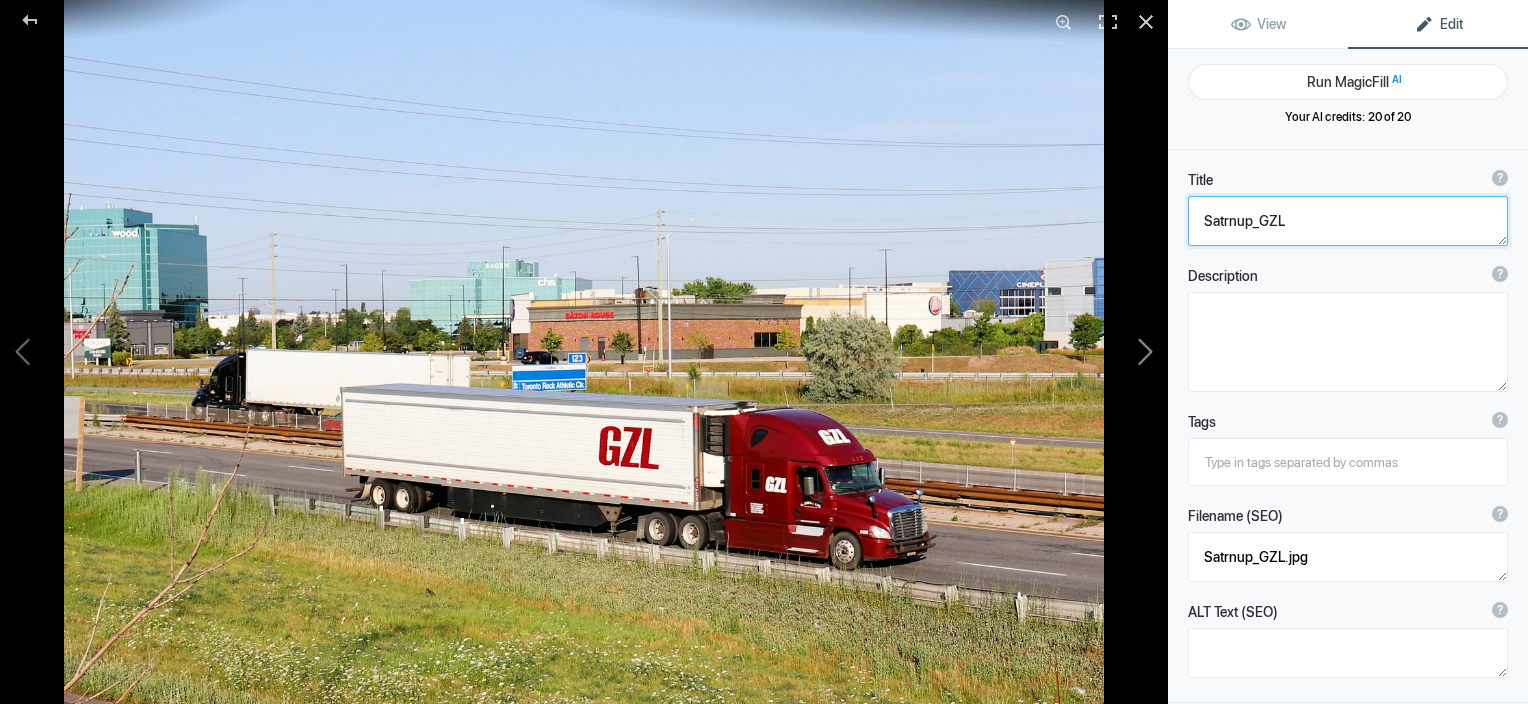 drag, startPoint x: 1345, startPoint y: 209, endPoint x: 1156, endPoint y: 241, distance: 191.68985 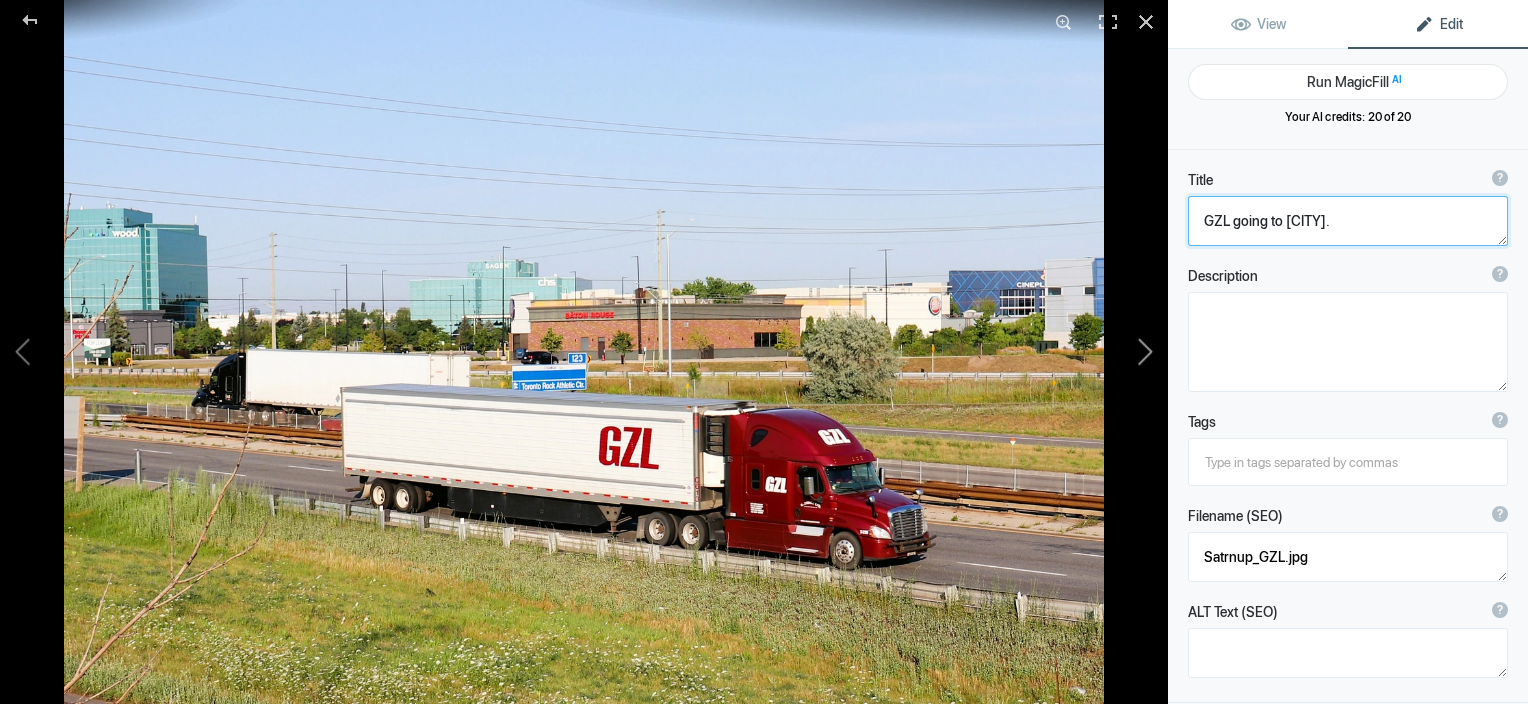 click 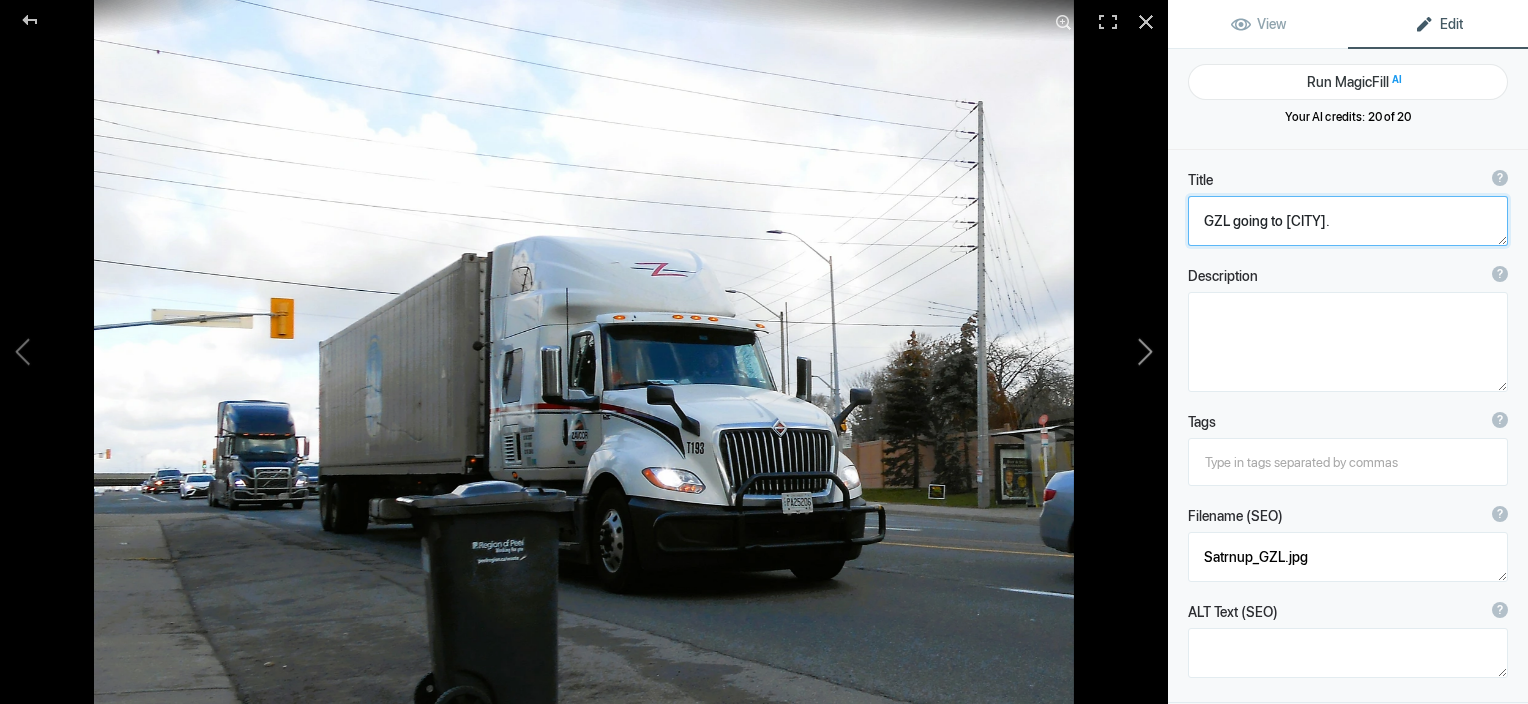 type on "Zavcor Inter" 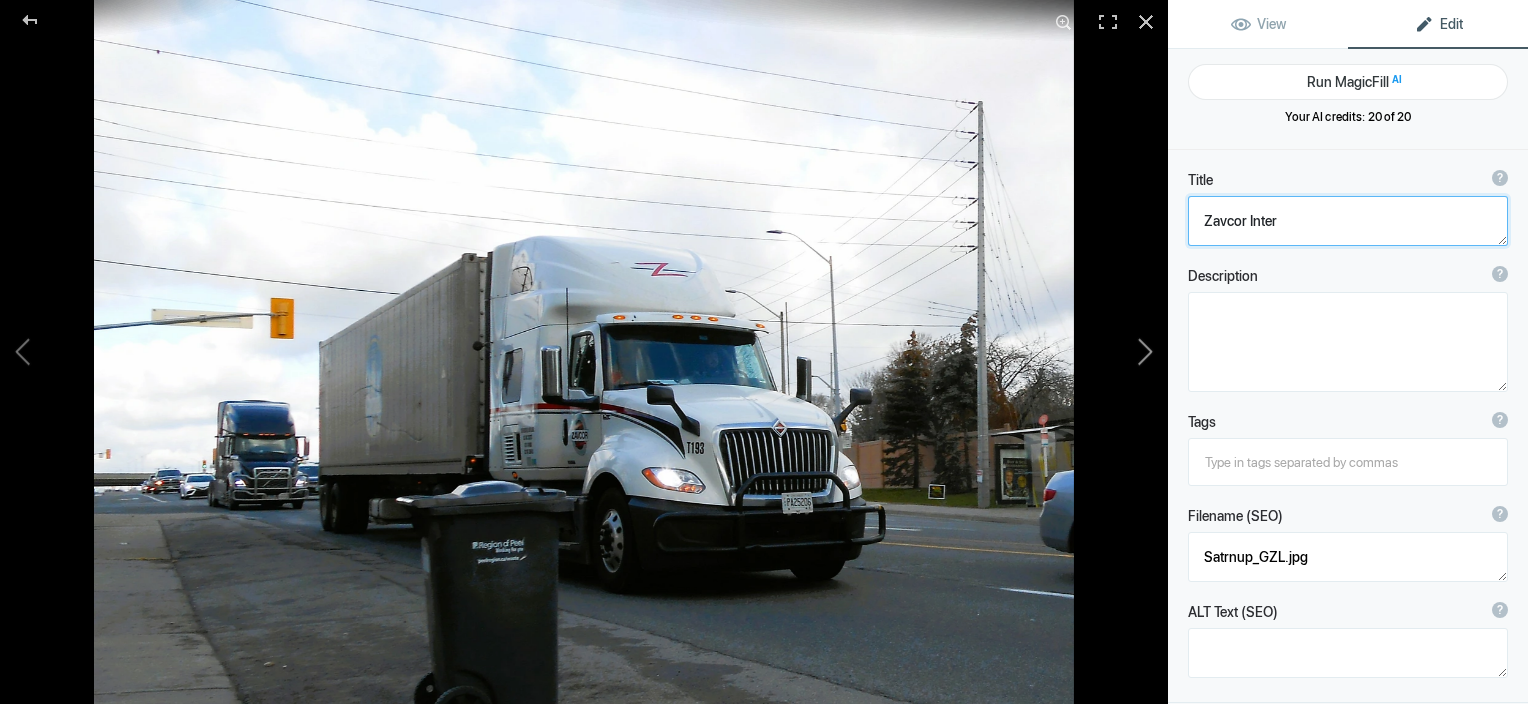 type on "Zavcor_Inter.jpg" 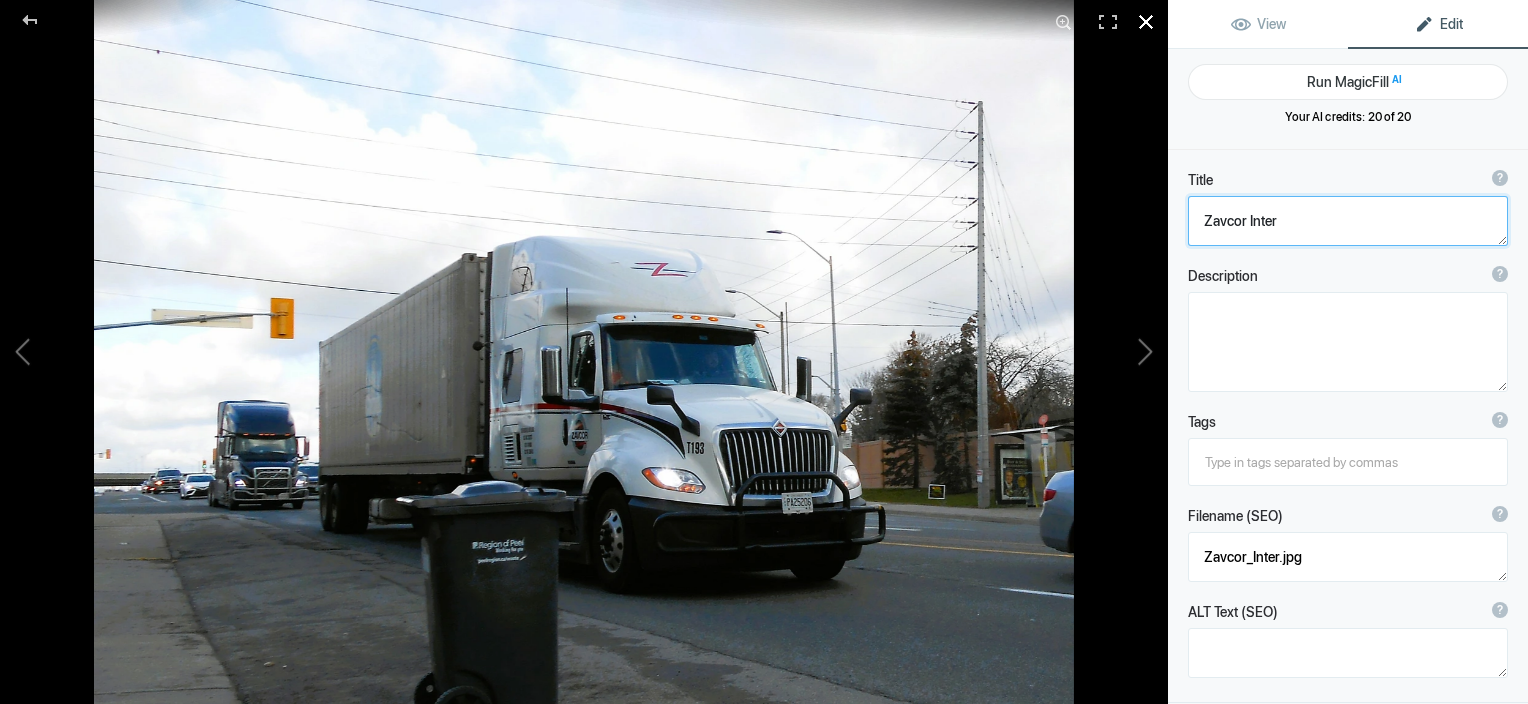 click 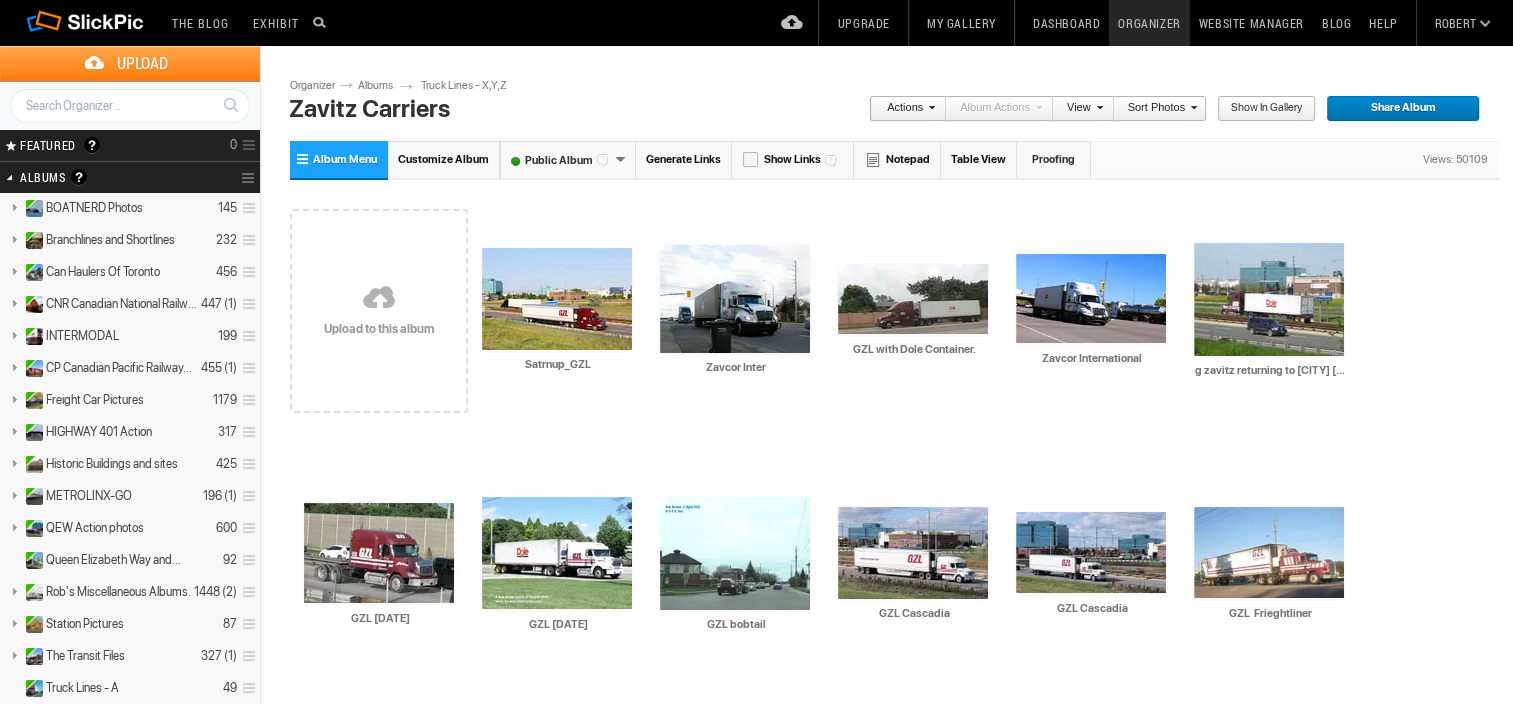 type on "Zavcor Inter" 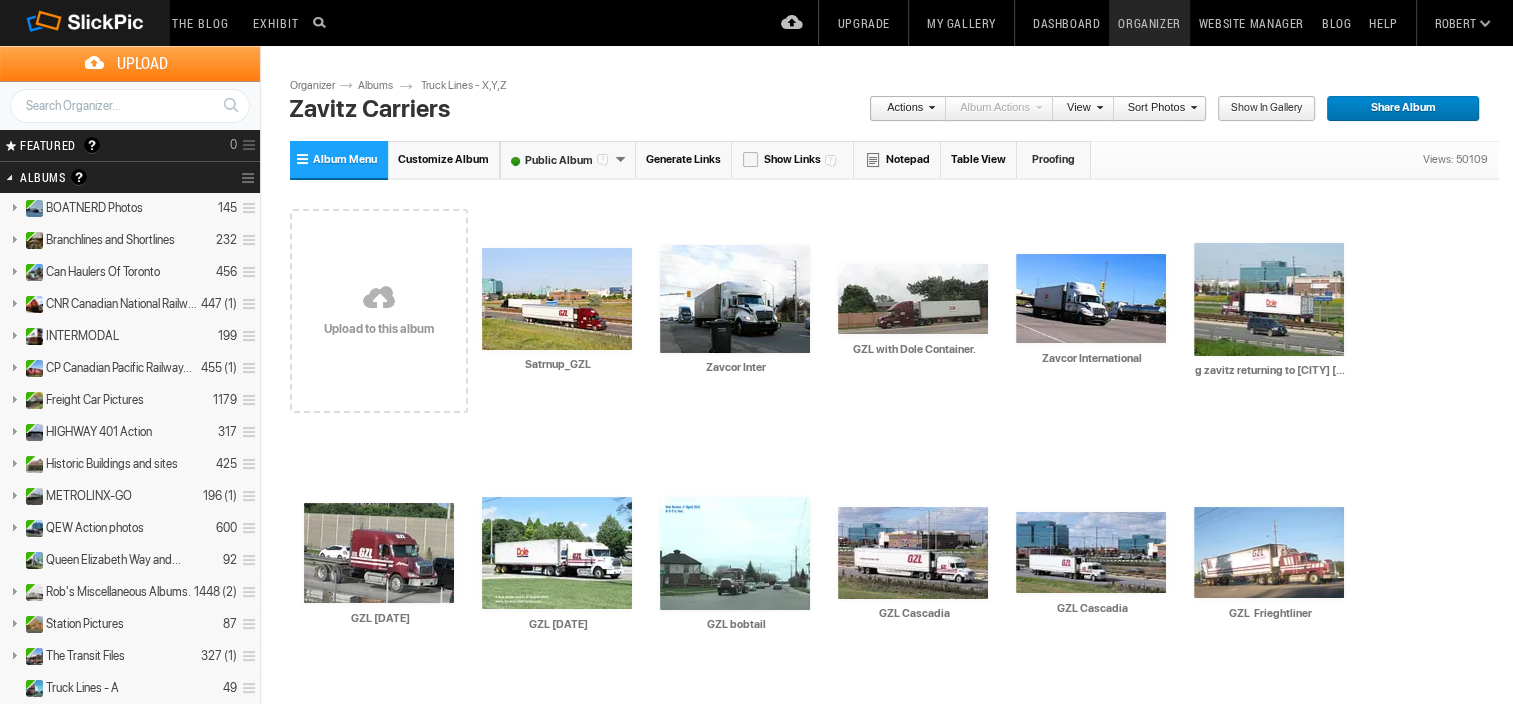 click at bounding box center (1191, 107) 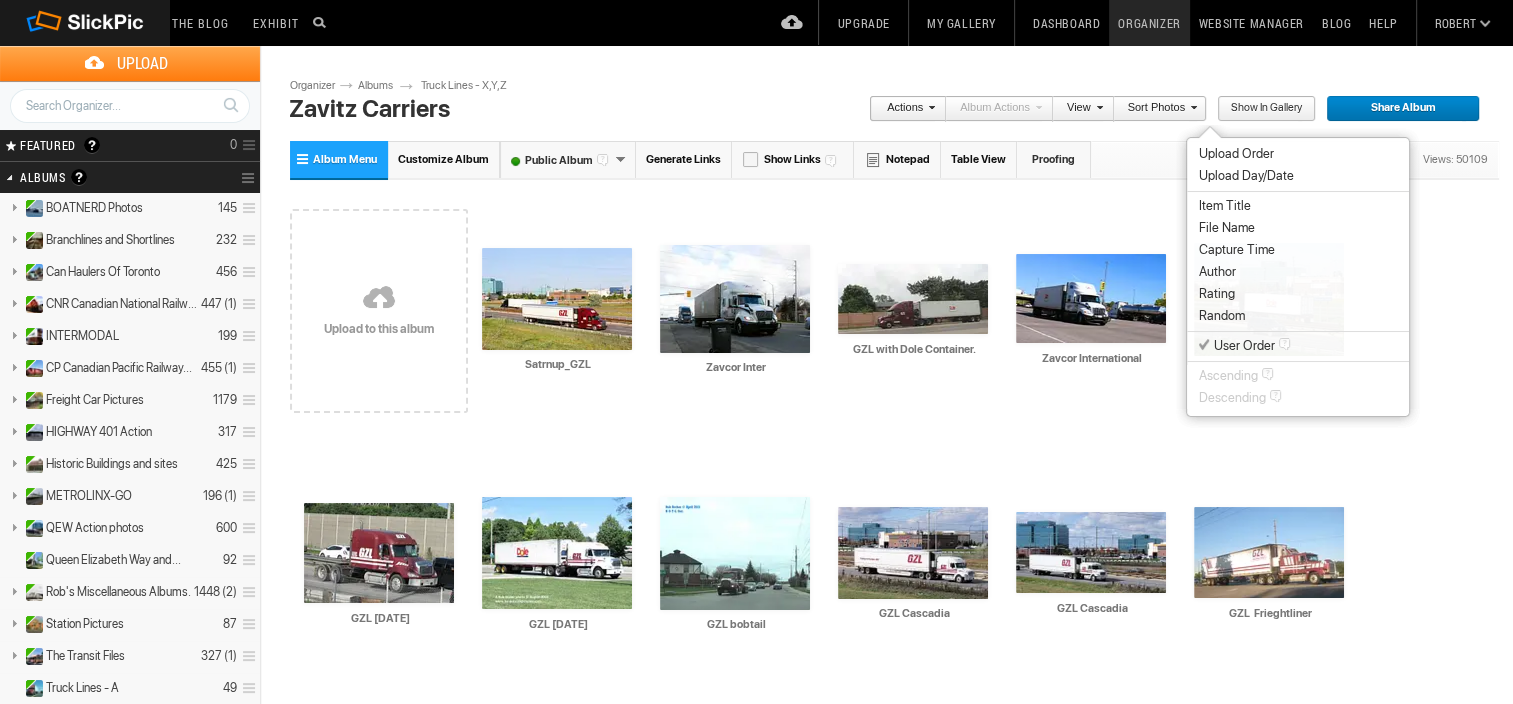 click on "Item Title" at bounding box center [1225, 206] 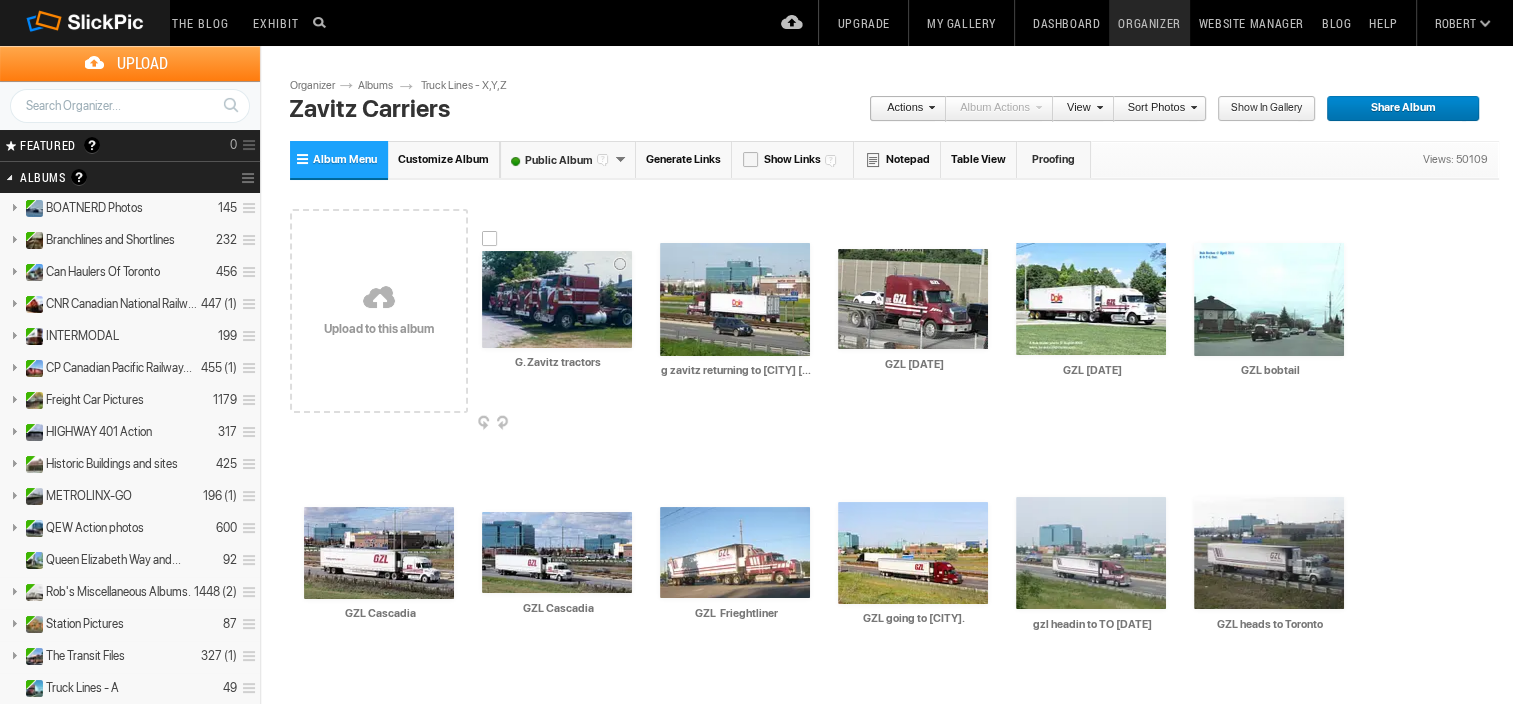 click at bounding box center [557, 299] 